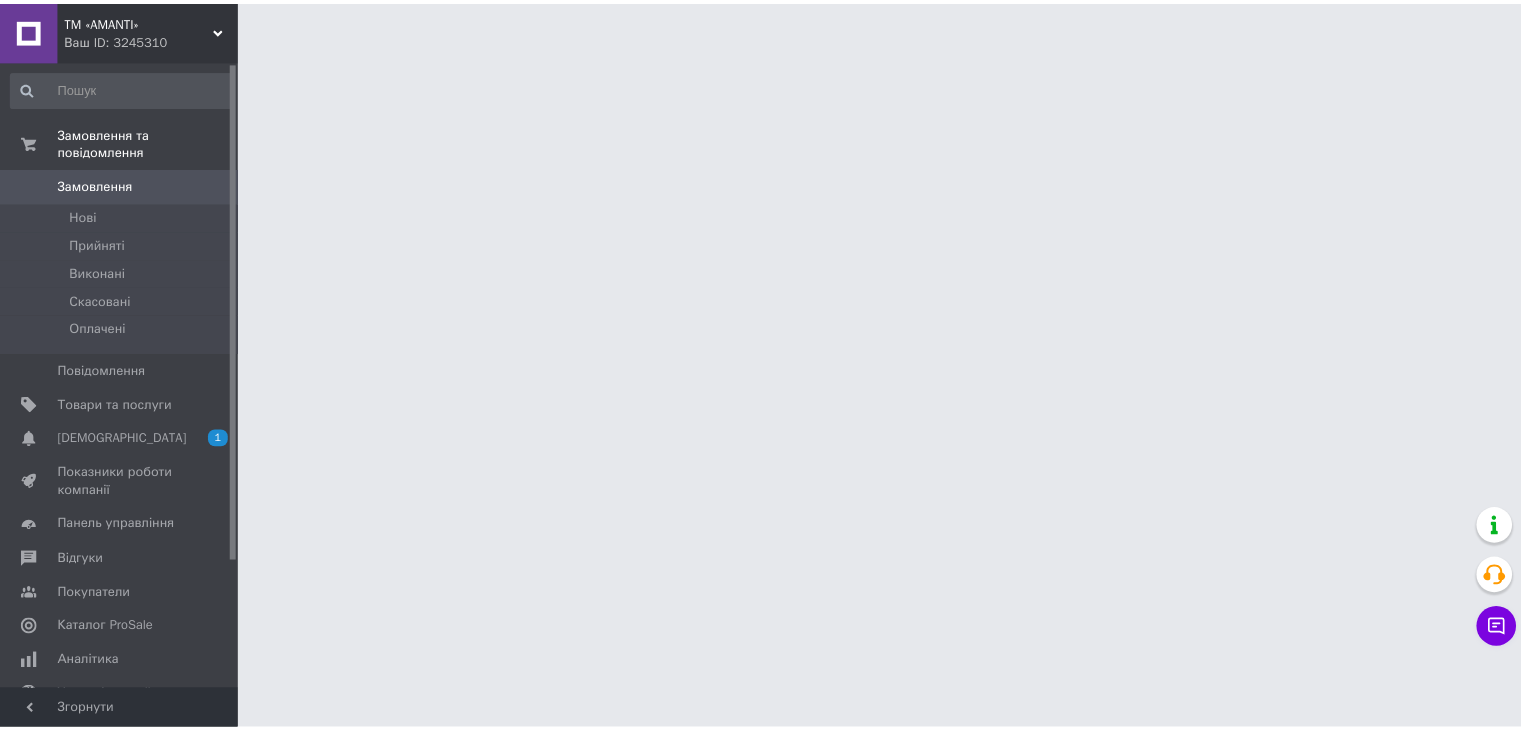 scroll, scrollTop: 0, scrollLeft: 0, axis: both 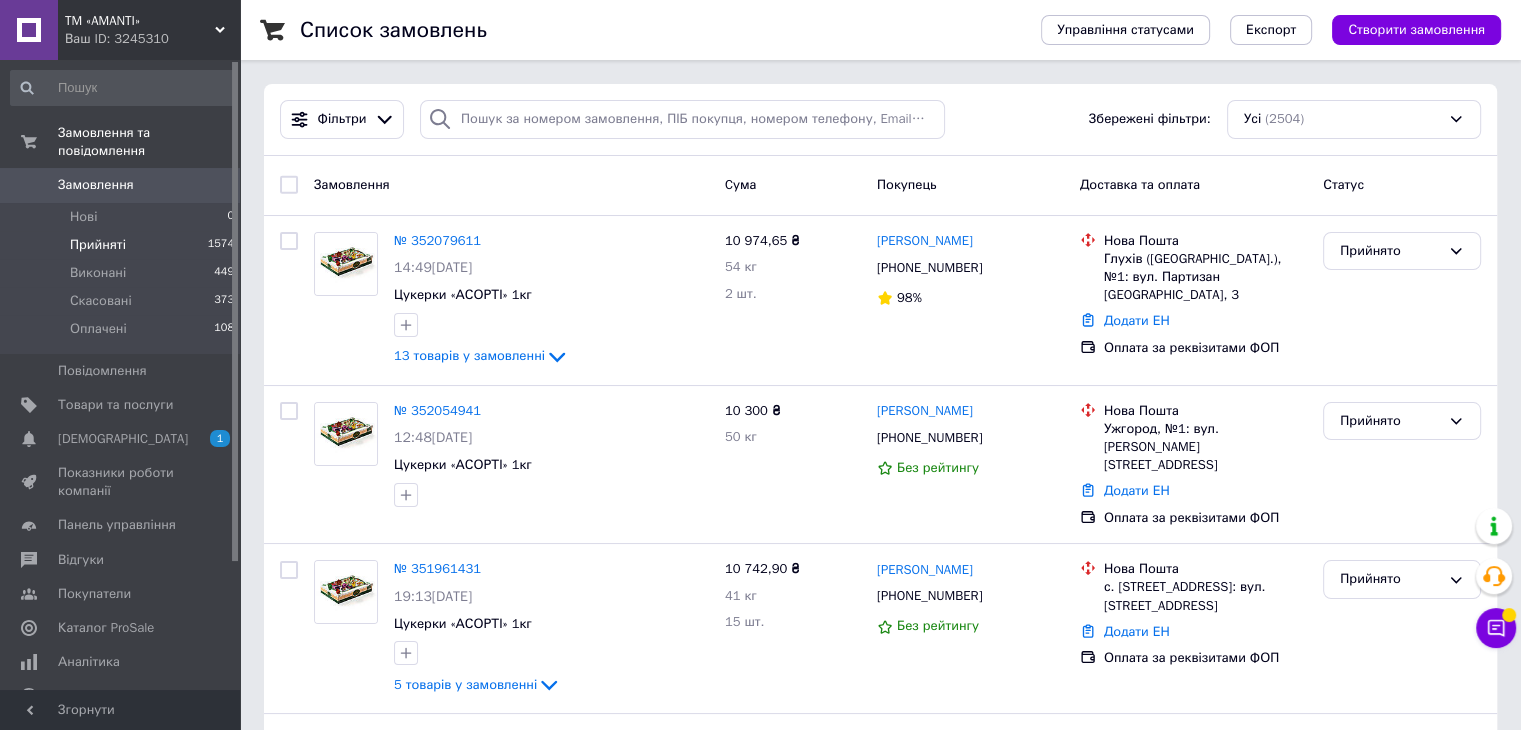 drag, startPoint x: 100, startPoint y: 230, endPoint x: 208, endPoint y: 218, distance: 108.66462 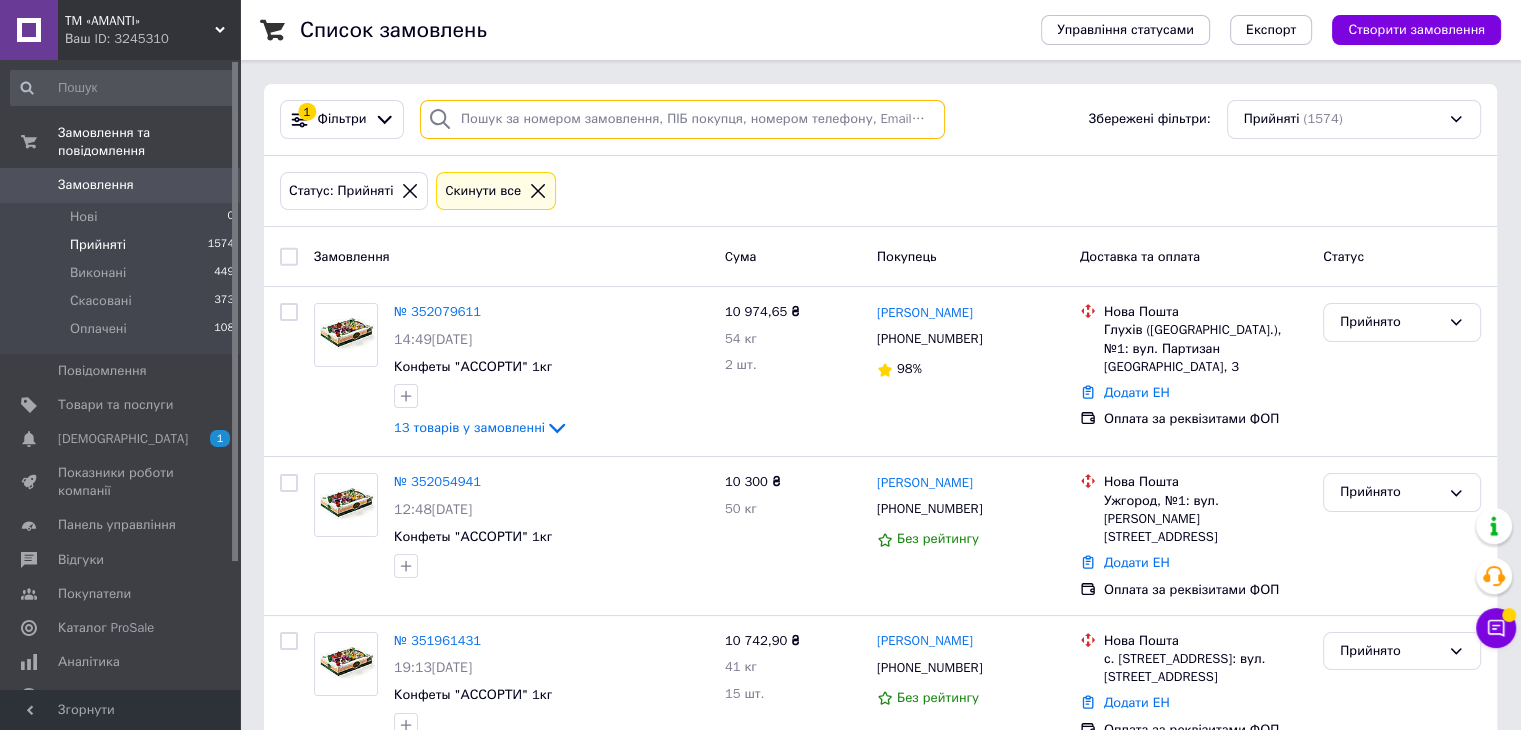 click at bounding box center (682, 119) 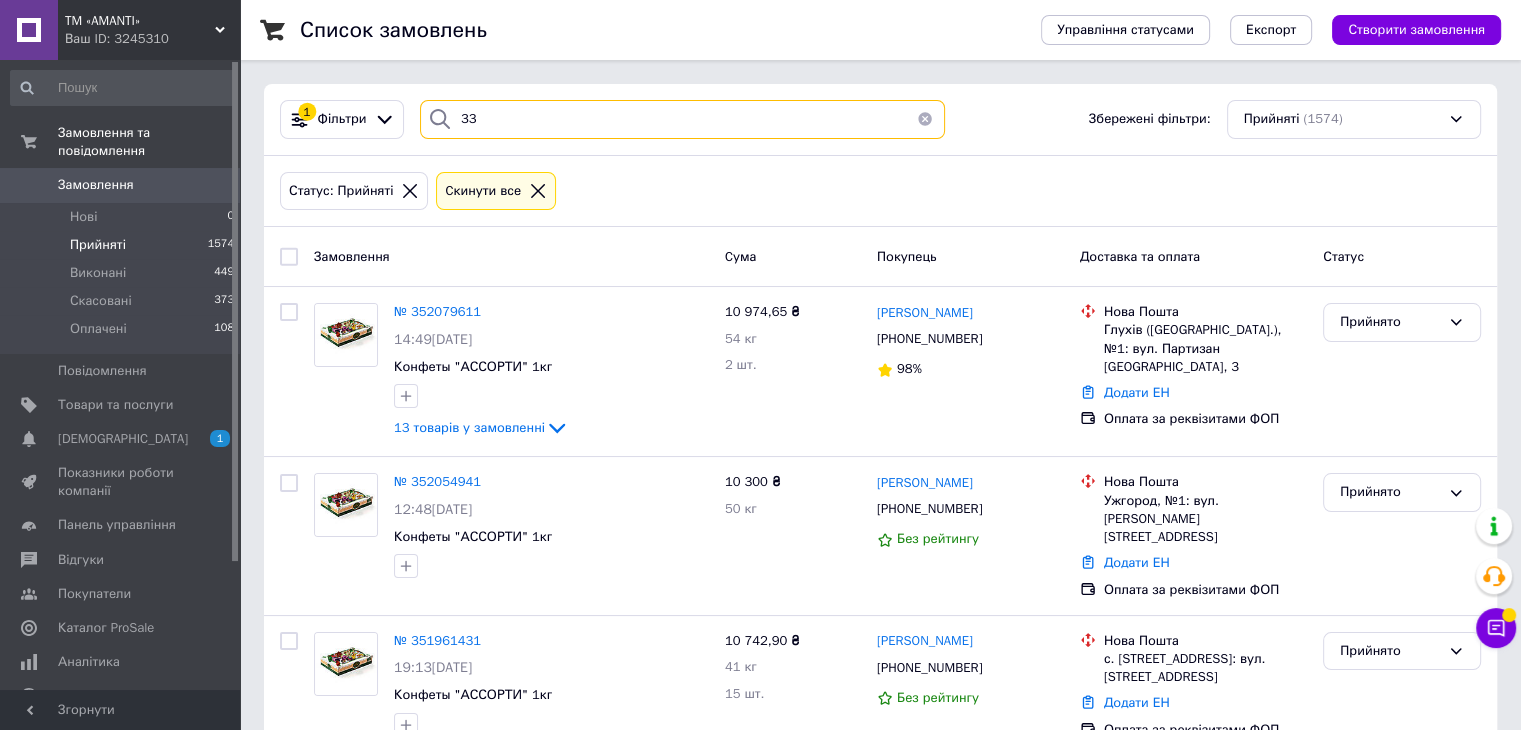 type on "3" 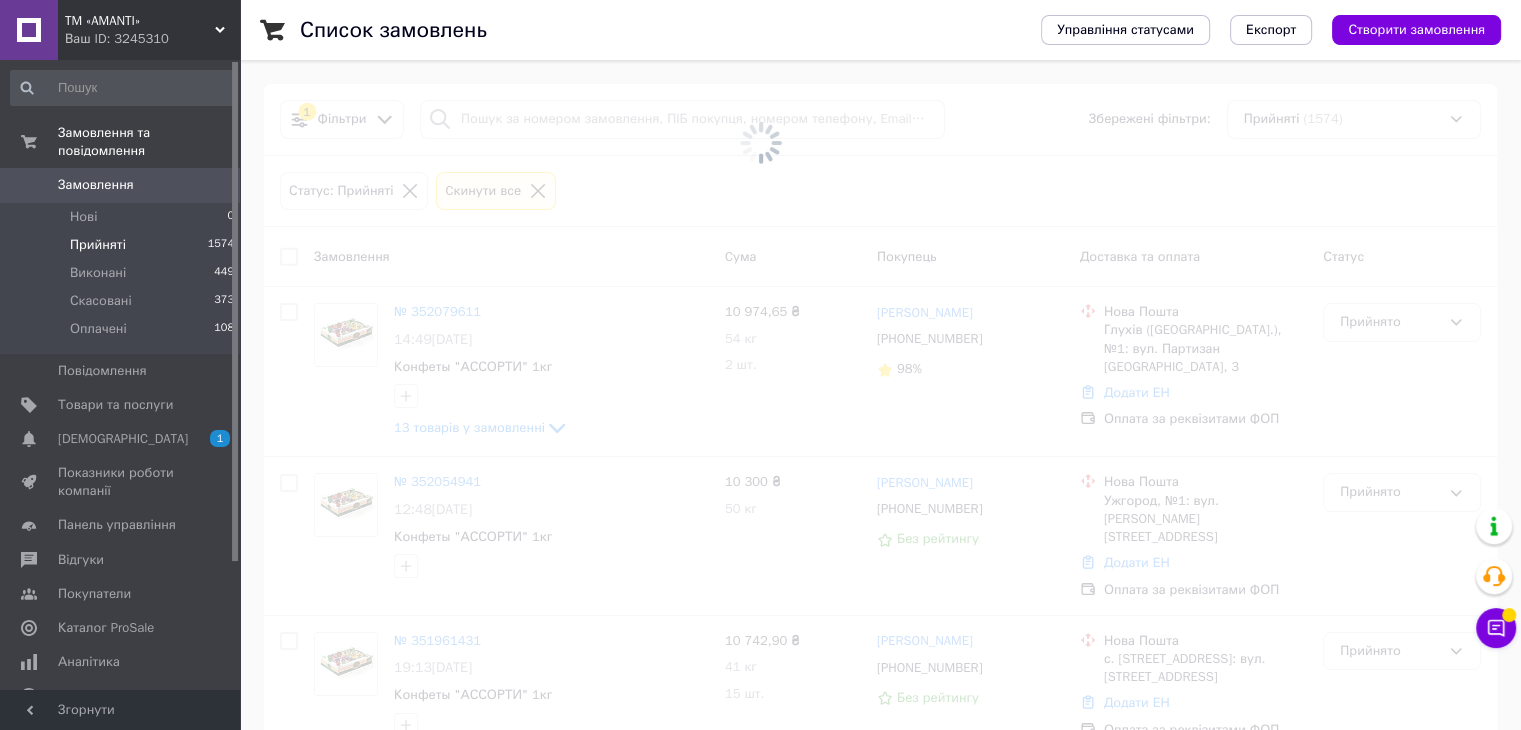 click at bounding box center (760, 142) 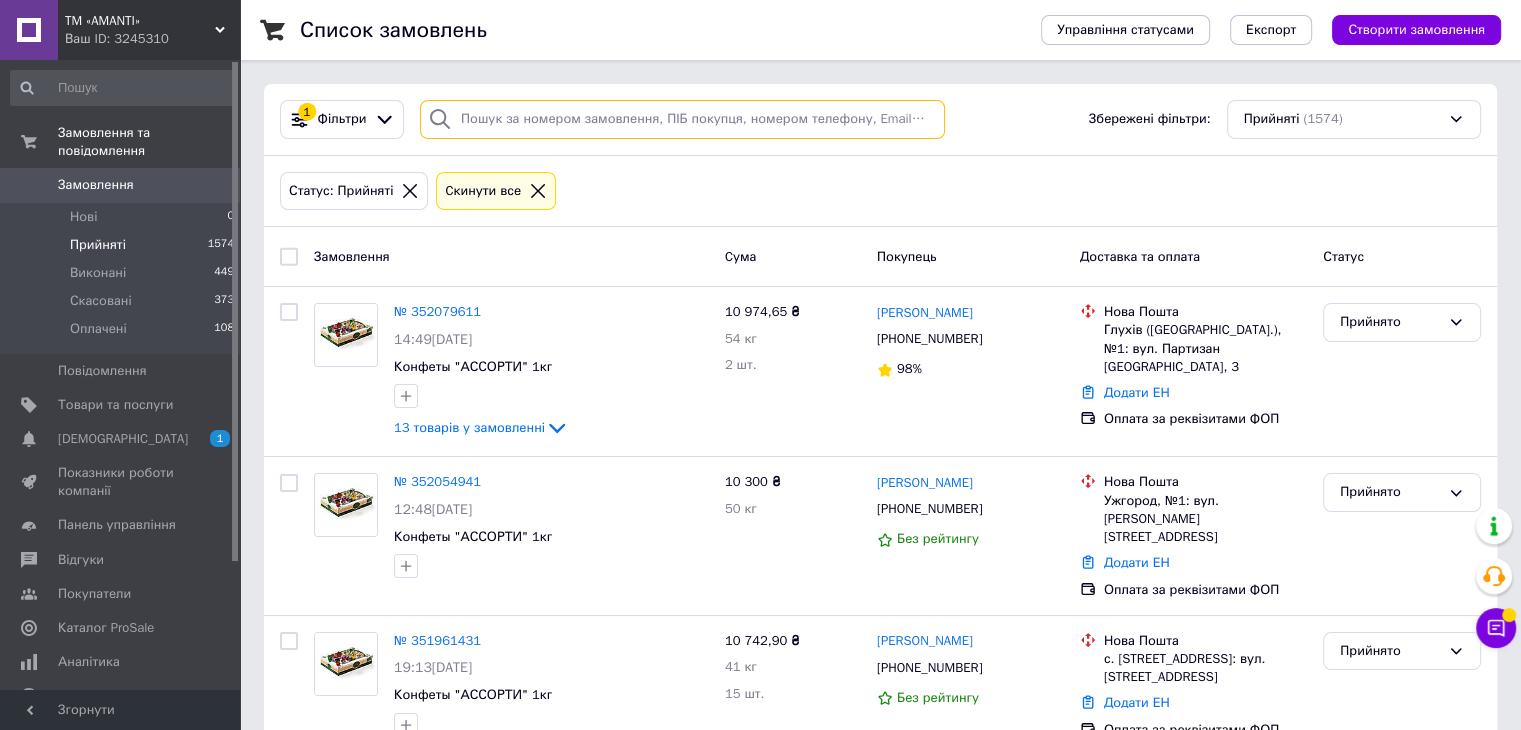 click at bounding box center (682, 119) 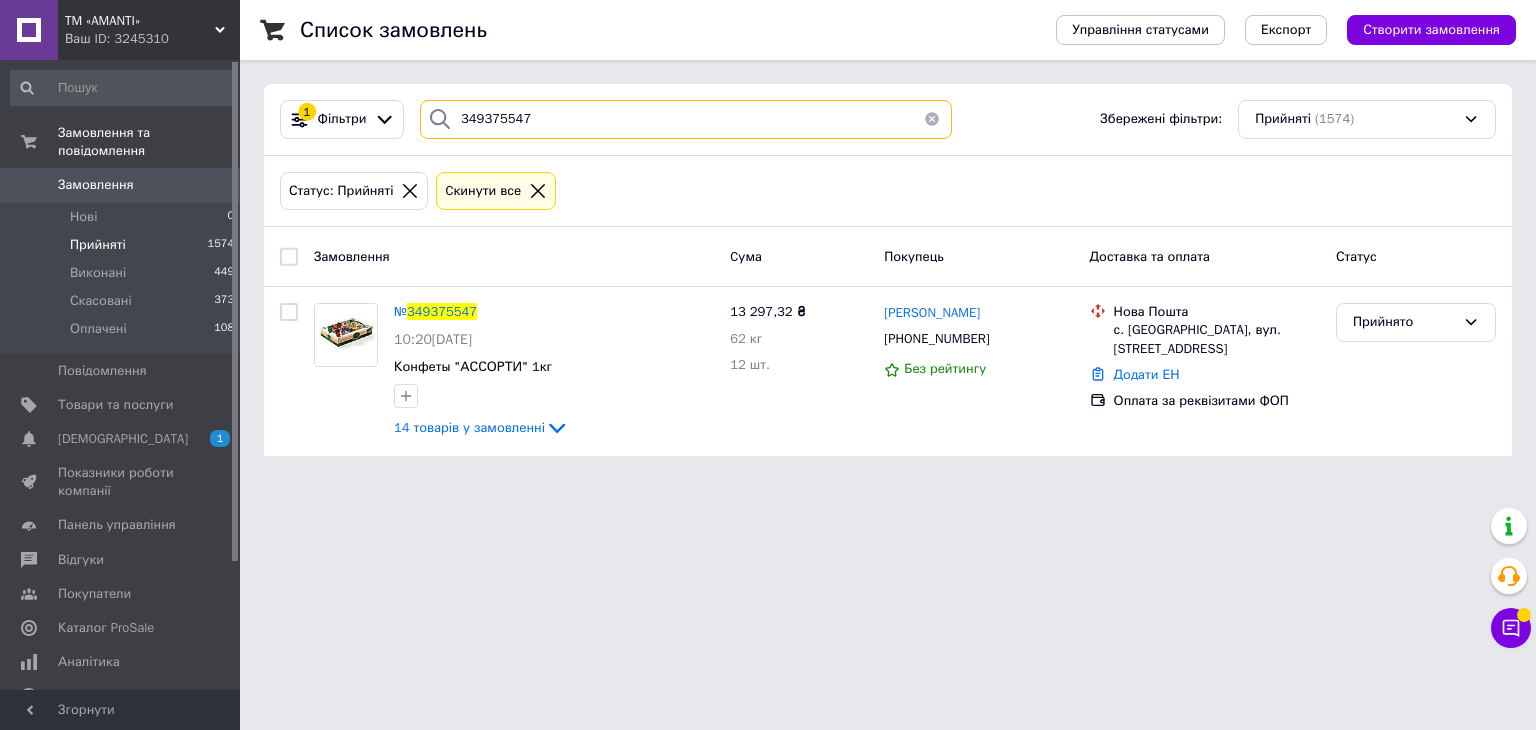 drag, startPoint x: 539, startPoint y: 110, endPoint x: 454, endPoint y: 108, distance: 85.02353 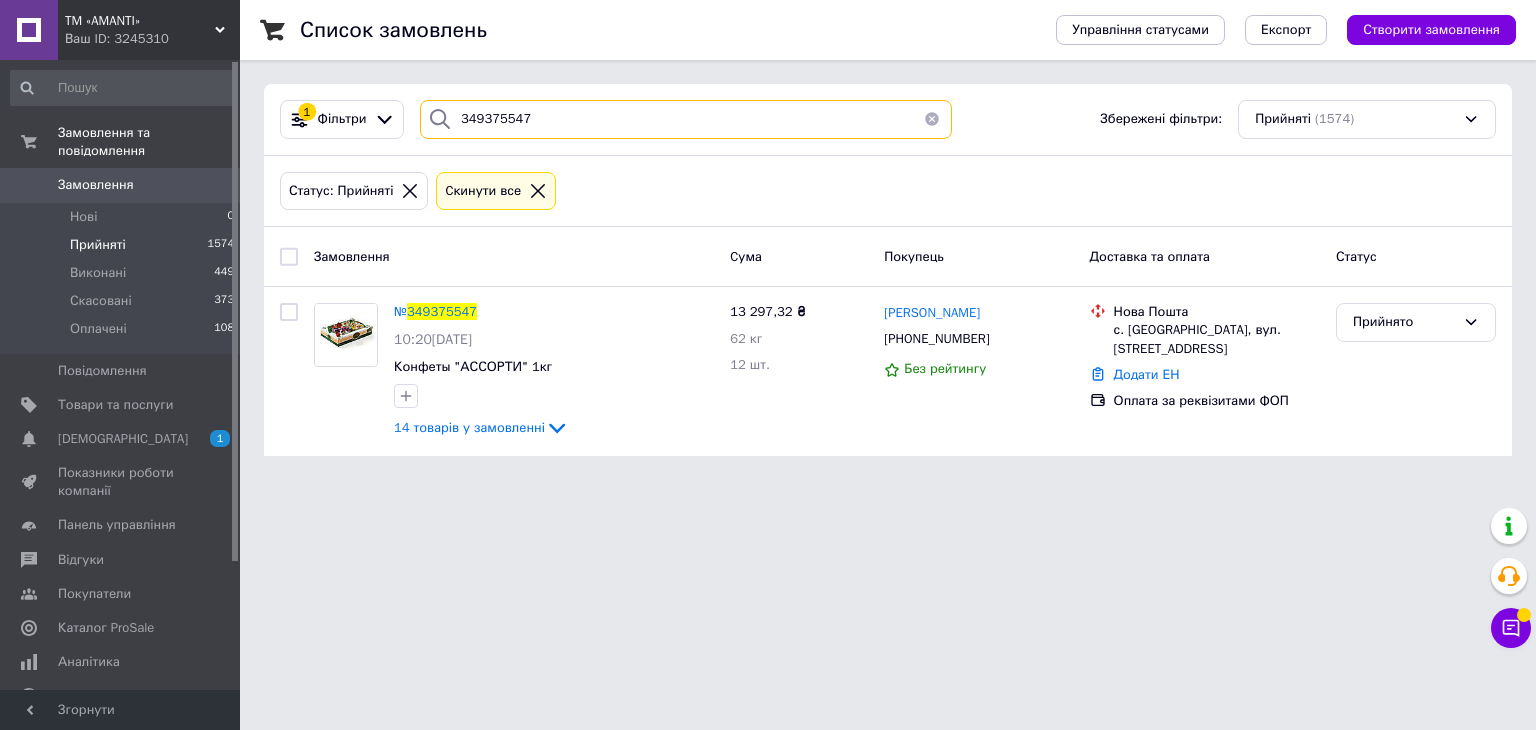 click on "349375547" at bounding box center [686, 119] 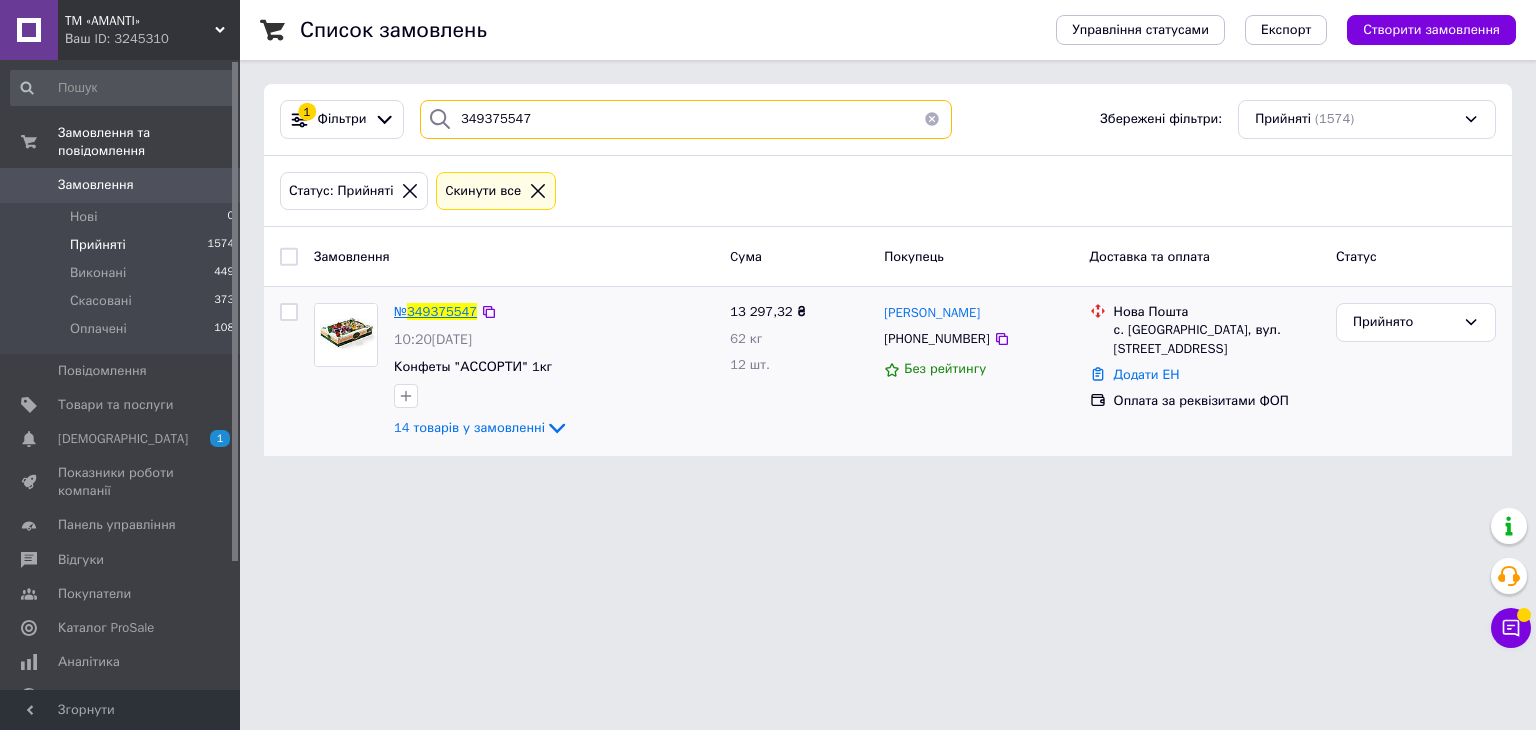type on "349375547" 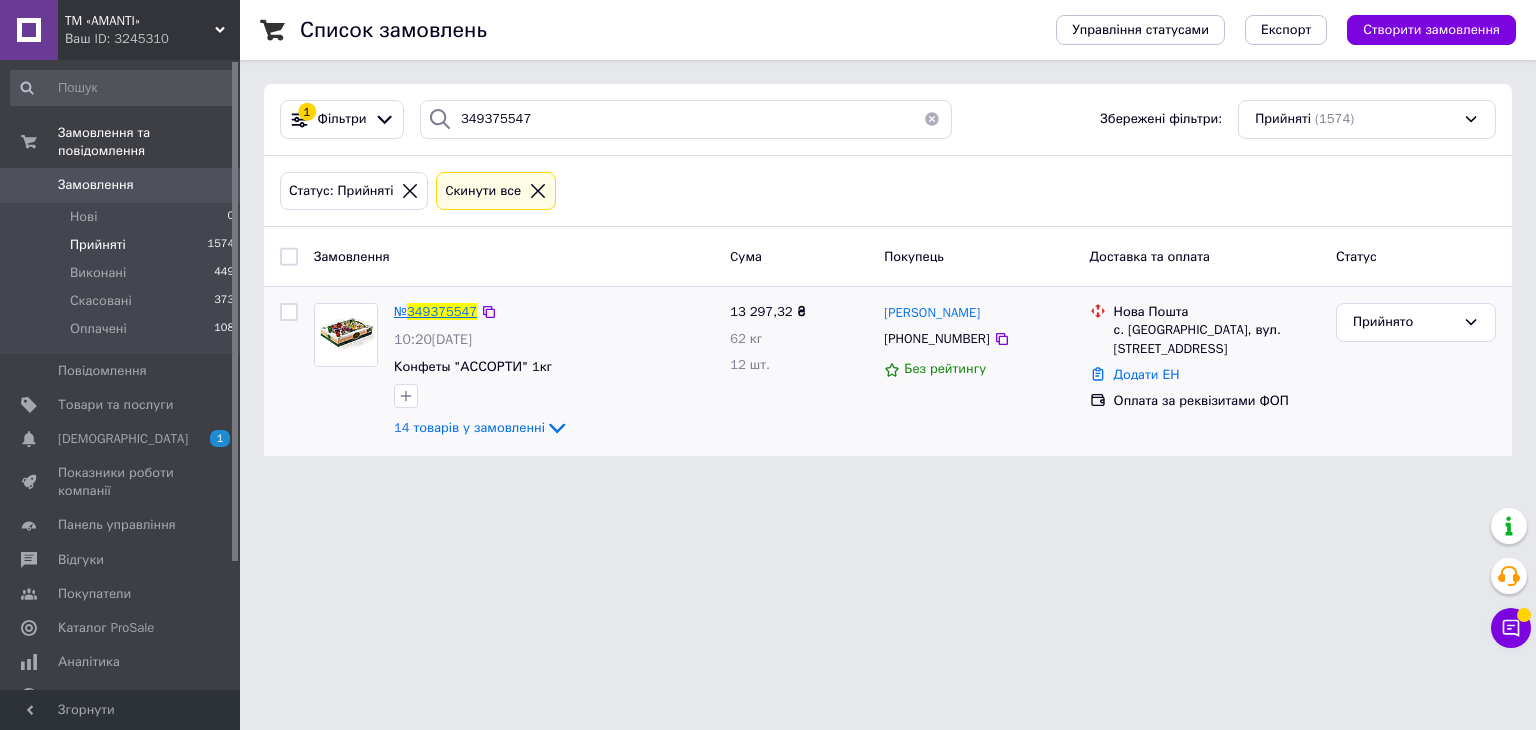 click on "349375547" at bounding box center [442, 311] 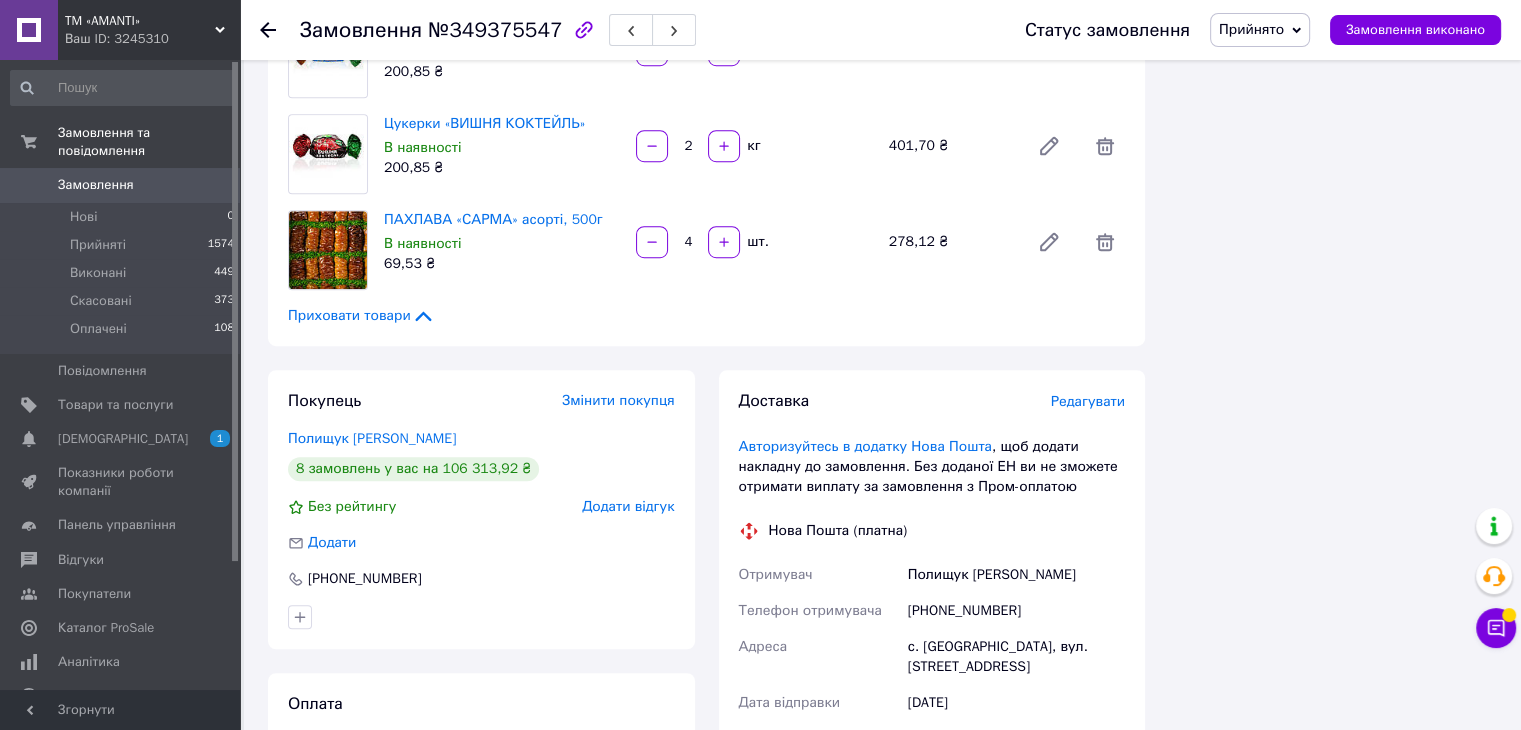 scroll, scrollTop: 1300, scrollLeft: 0, axis: vertical 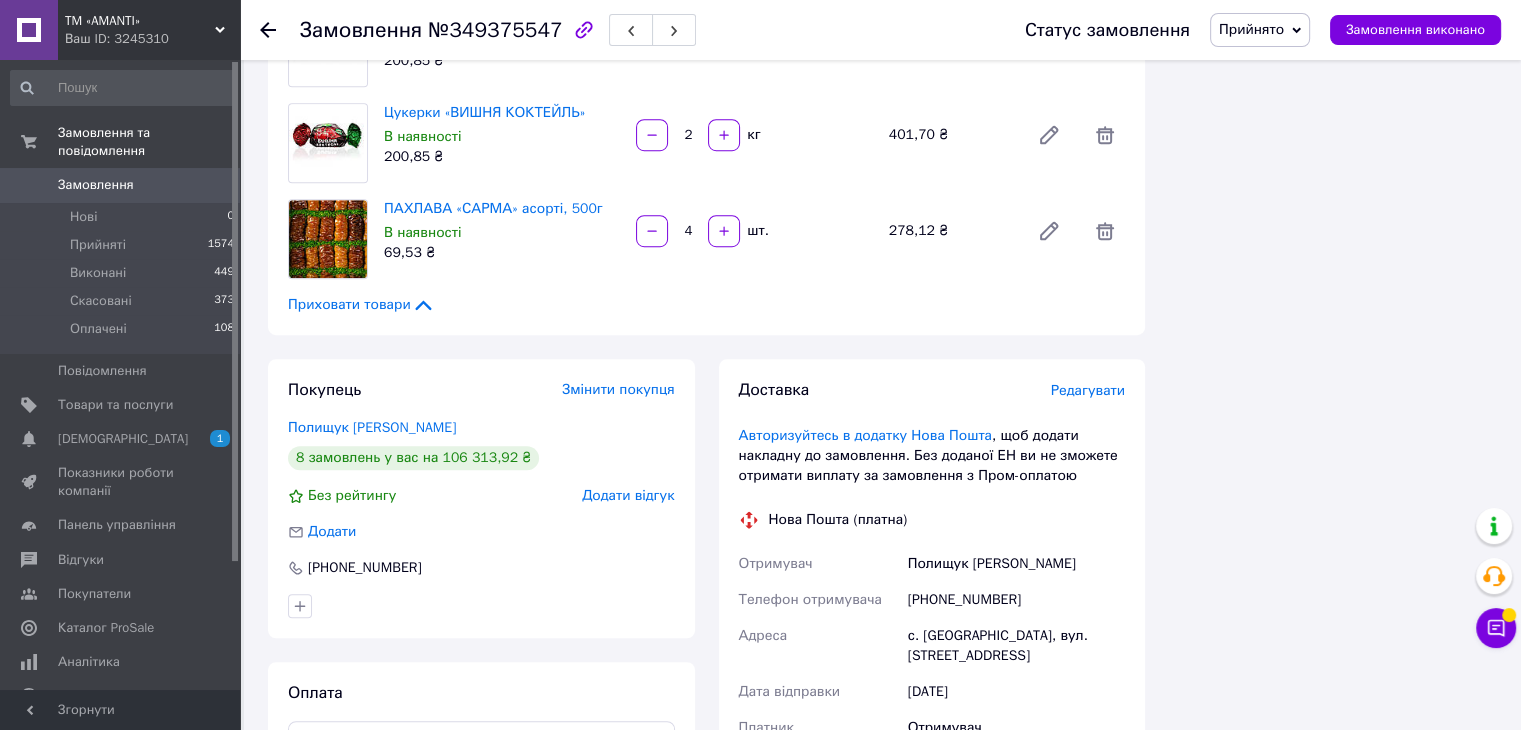 click on "[PERSON_NAME]" at bounding box center (481, 428) 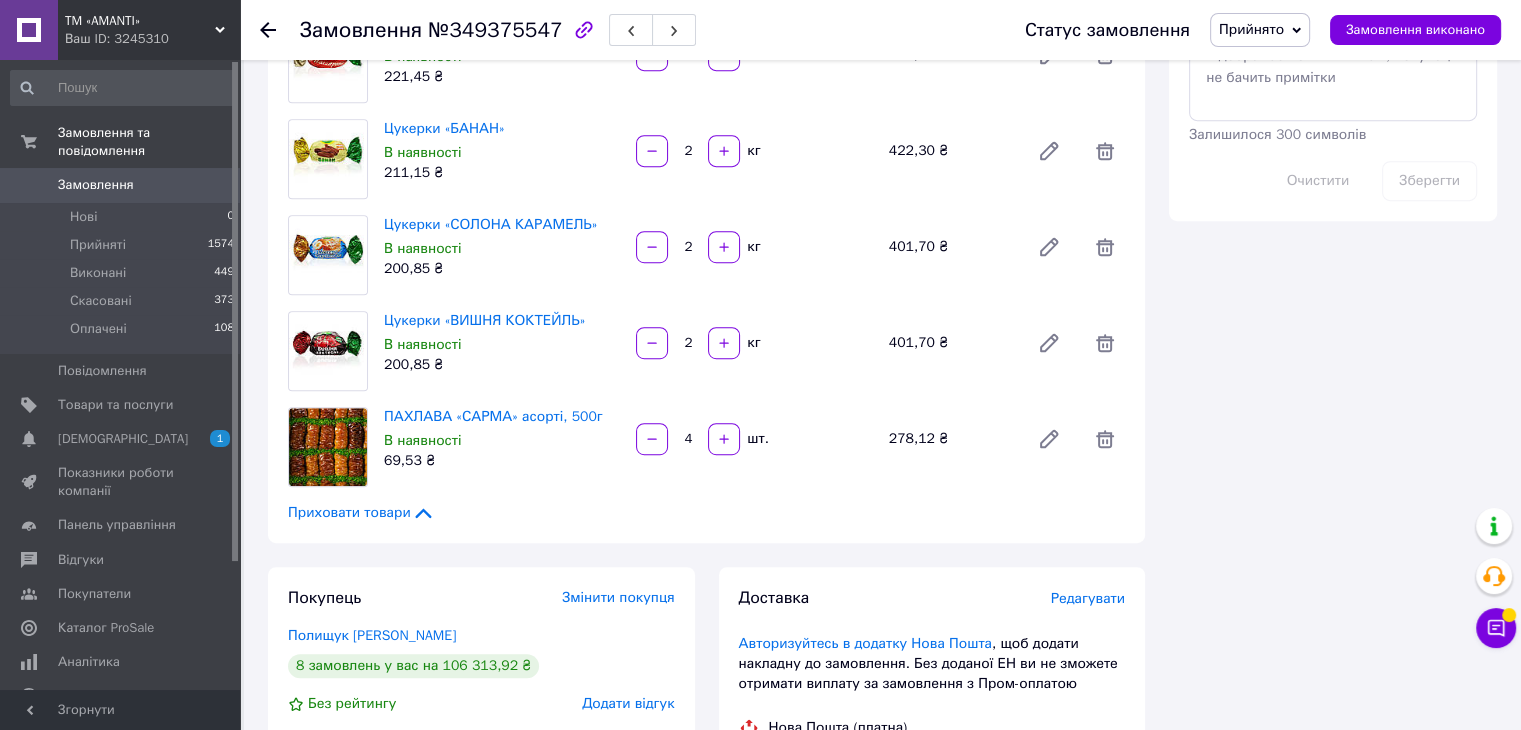 scroll, scrollTop: 1200, scrollLeft: 0, axis: vertical 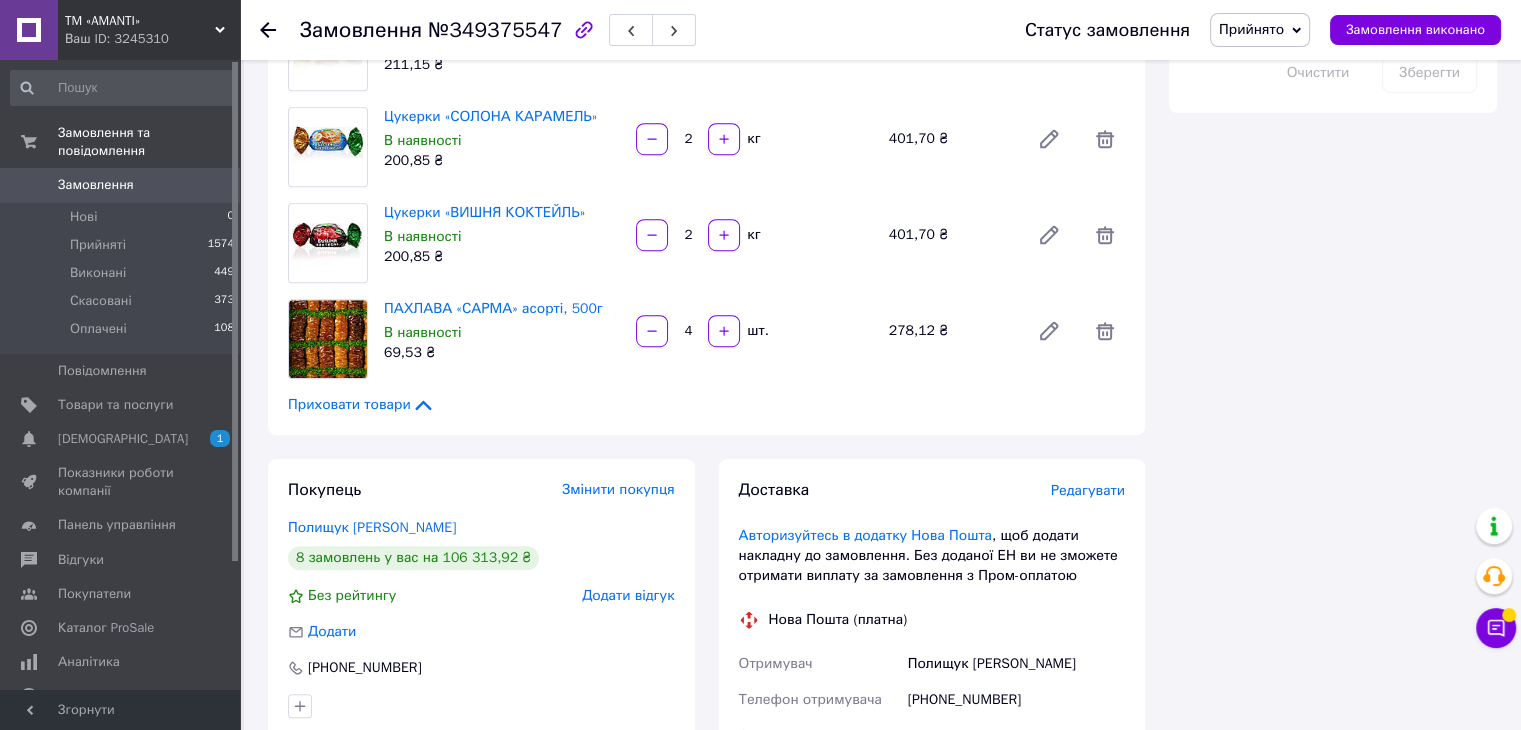 click on "Товари в замовленні (14) Додати товар Цукерки «АСОРТІ» 1кг В наявності 200,85 ₴ 30   кг 6 025,50 ₴ Цукерки «ФУНДУК ПО ШВЕЙЦАРСЬКИ» В наявності 221,45 ₴ 4   кг 885,80 ₴ Цукерки «ЧОРНОСЛИВ ГЛАЗУРОВАНИЙ» В наявності 211,15 ₴ 4   кг 844,60 ₴ Цукерки «Чорнослив з волоським горіхом» В наявності 211,15 ₴ 4   кг 844,60 ₴ Цукерки «ГРИЛЬЯЖ АМАНТІ» В наявності 180,25 ₴ 4   кг 721 ₴ Рахат-лукум «КУБІК МІКС» 500г В наявності 72,10 ₴ 8   шт. 576,80 ₴ ПАХЛАВА в асортименті, 1кг В наявності 128,75 ₴ 4   кг 515 ₴ Цукерки «ПЕРСИК З ВОЛОСЬКИМ ГОРІХОМ» В наявності 236,90 ₴ 2   кг 473,80 ₴ Цукерки «ЧОРНОСЛИВ З МИГДАЛЕМ» 231,75 ₴" at bounding box center (706, -297) 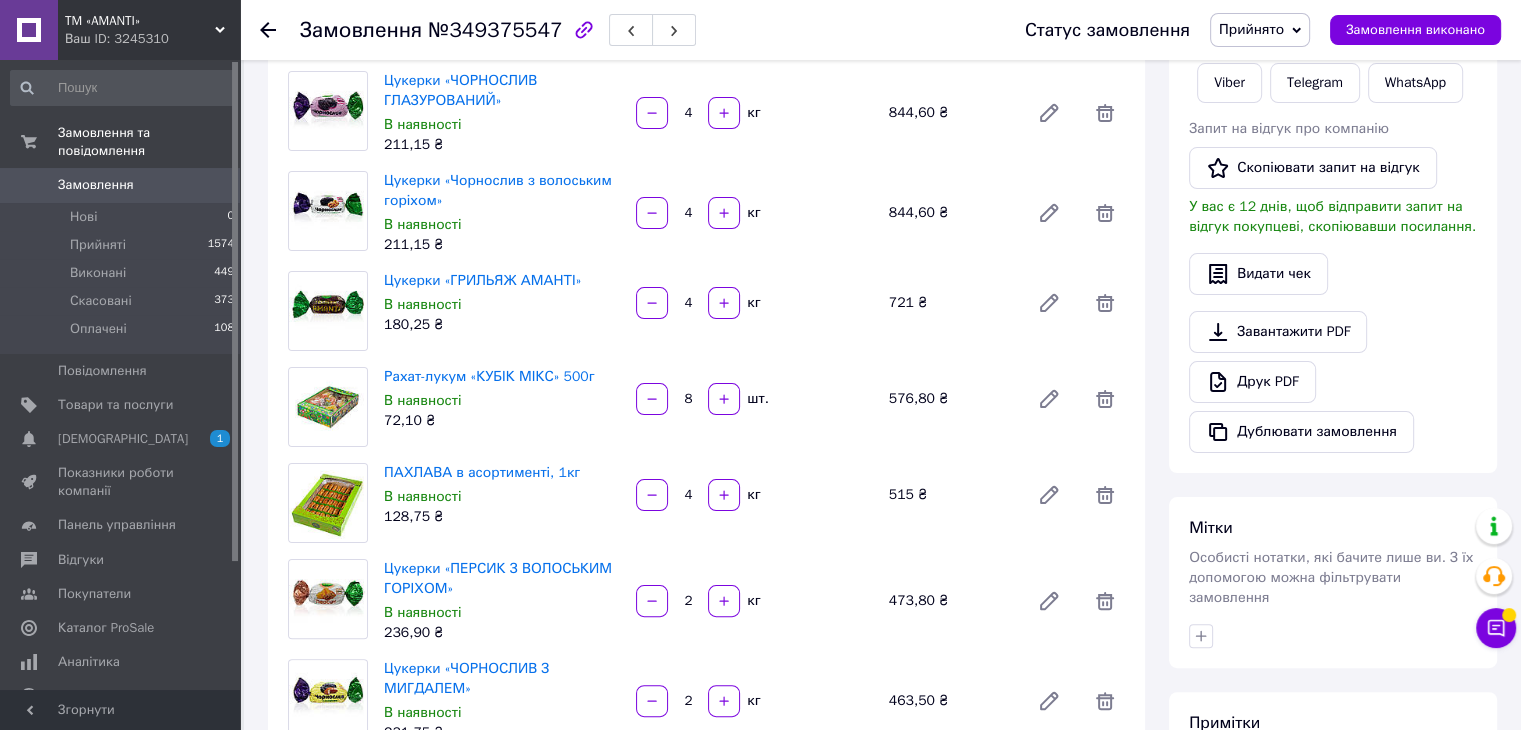 scroll, scrollTop: 400, scrollLeft: 0, axis: vertical 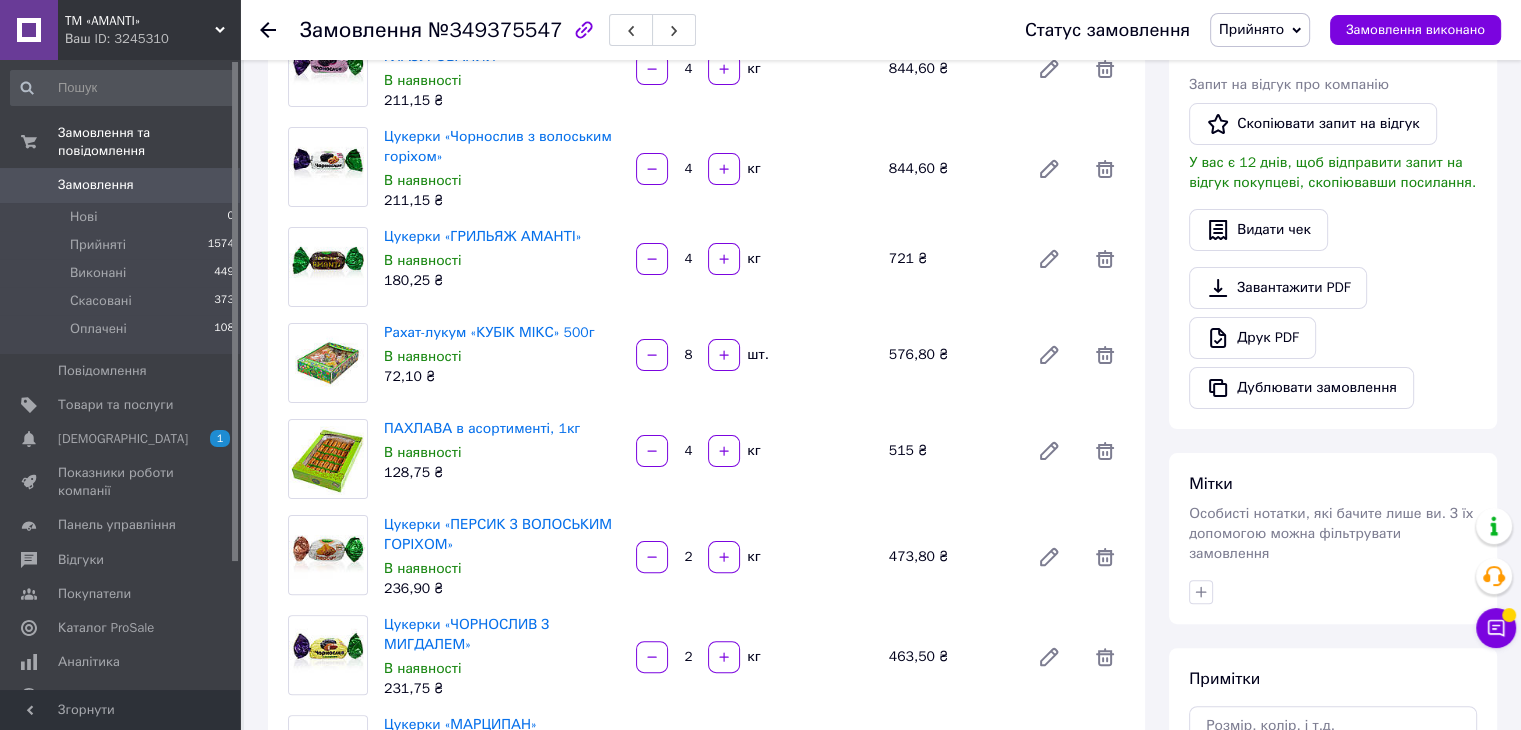 click on "180,25 ₴" at bounding box center [502, 281] 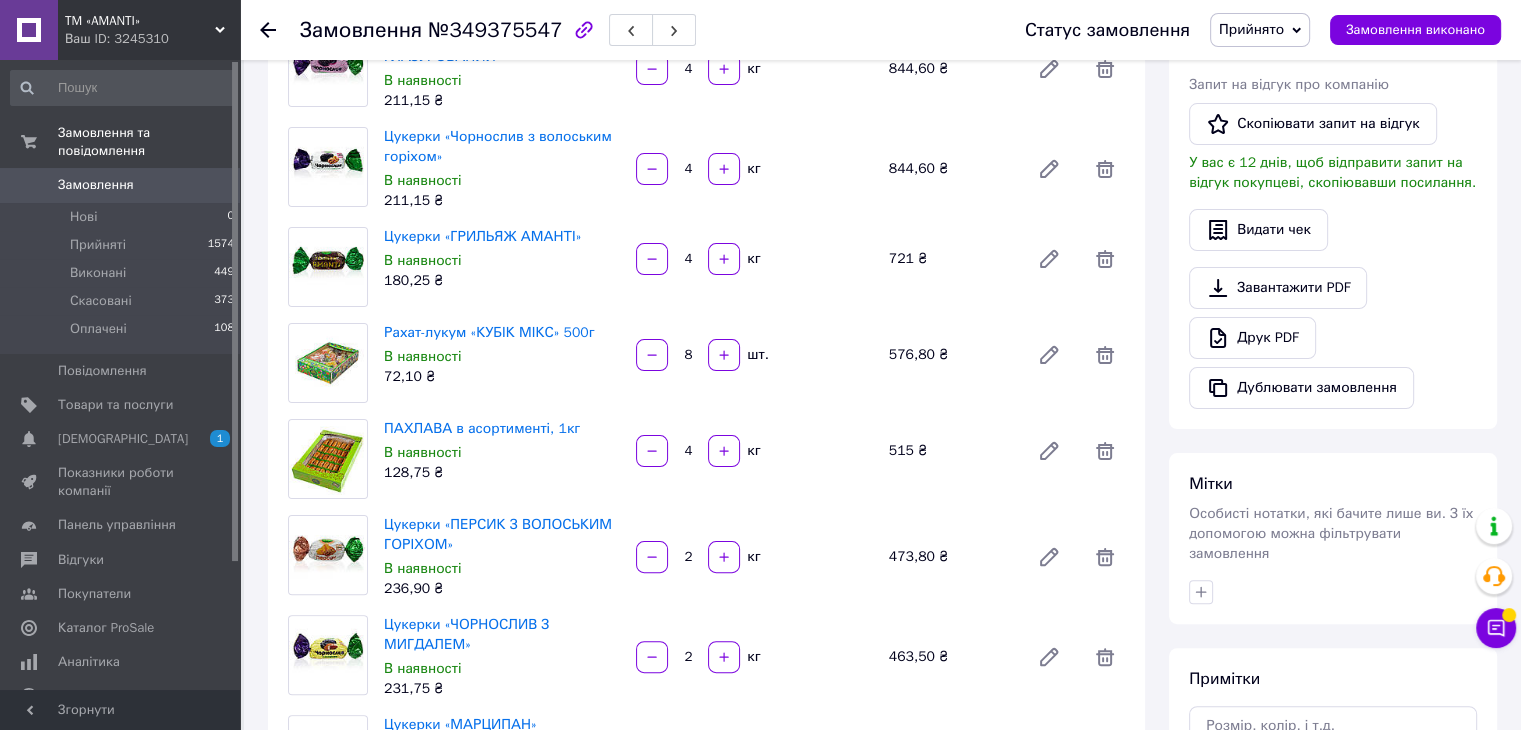 scroll, scrollTop: 0, scrollLeft: 0, axis: both 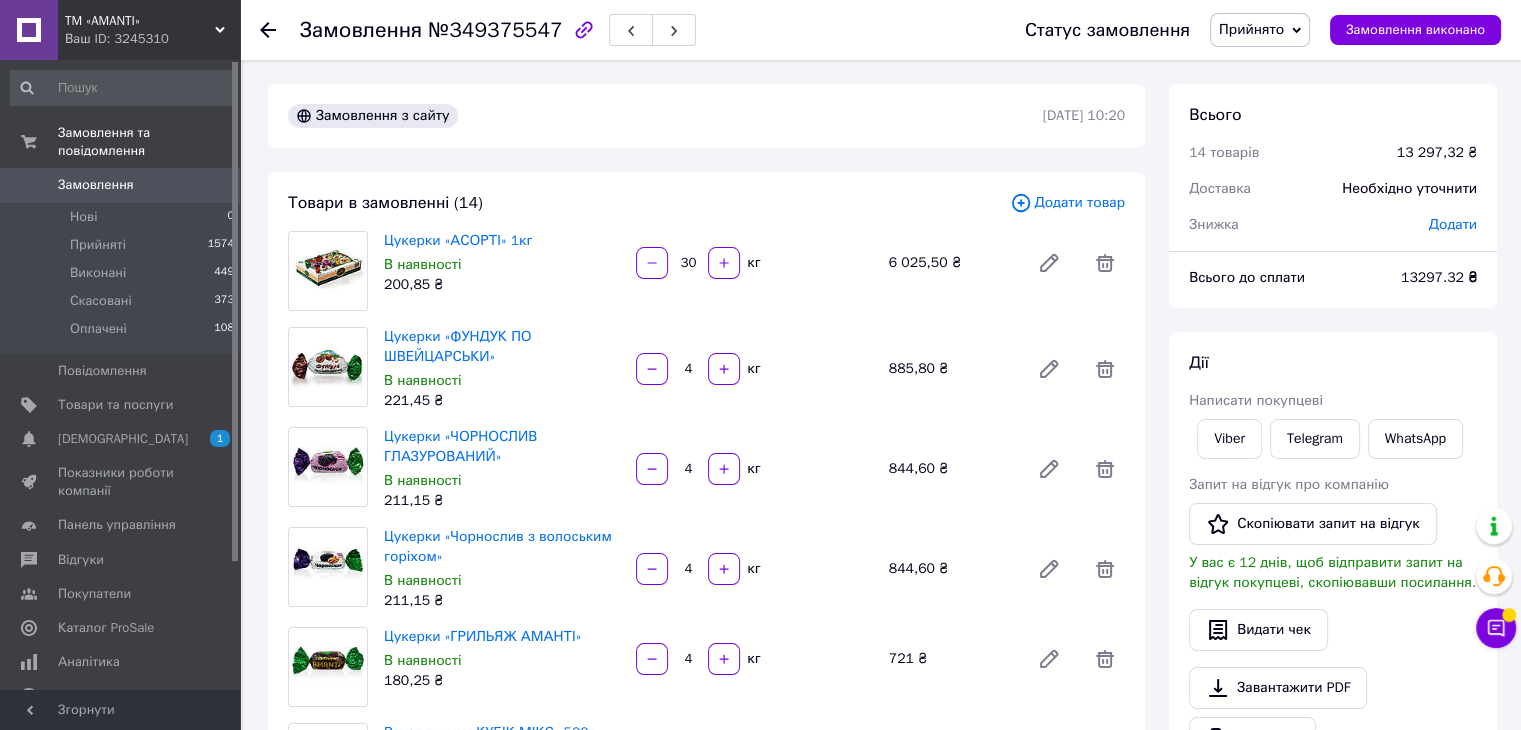 click on "200,85 ₴" at bounding box center [502, 285] 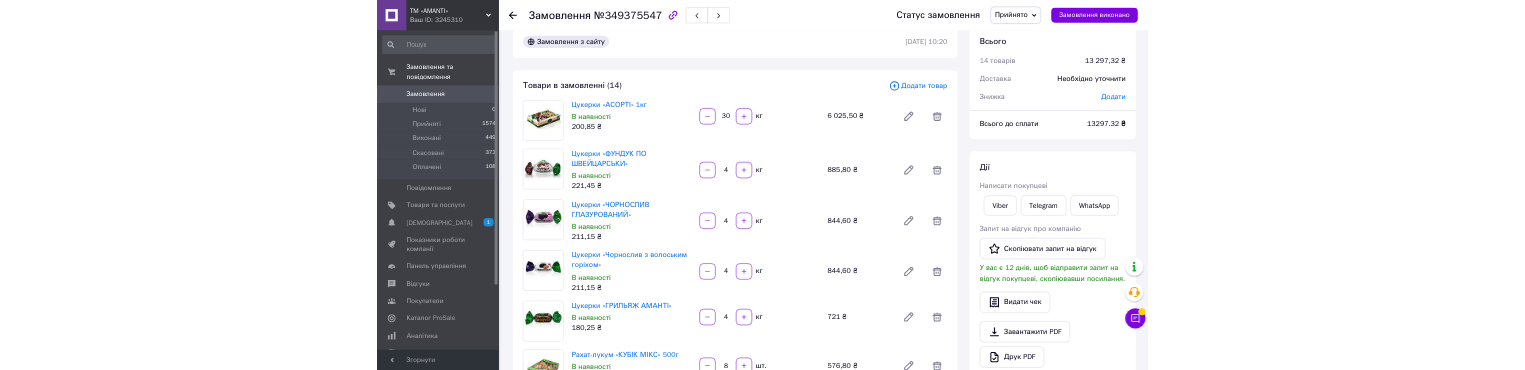 scroll, scrollTop: 0, scrollLeft: 0, axis: both 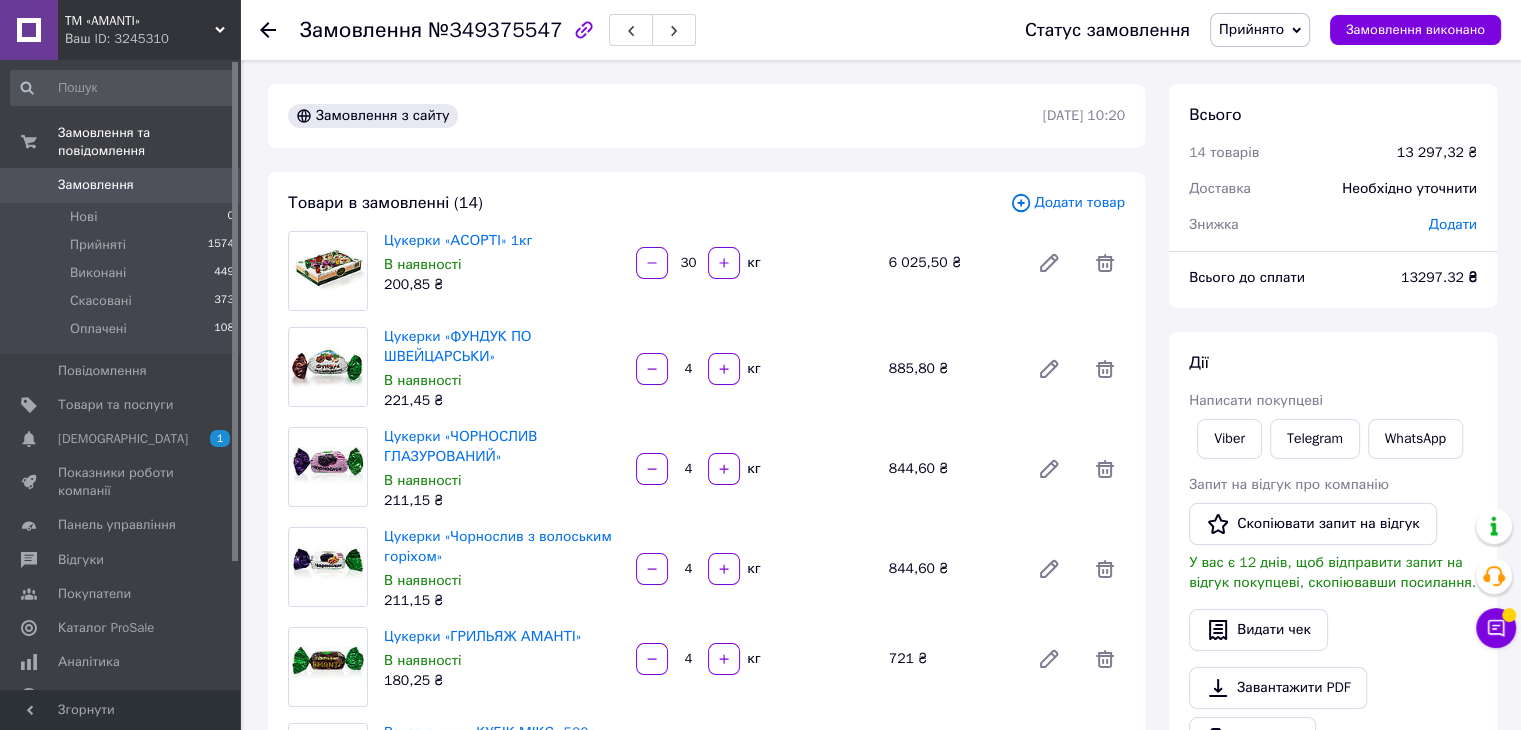 click on "211,15 ₴" at bounding box center [502, 501] 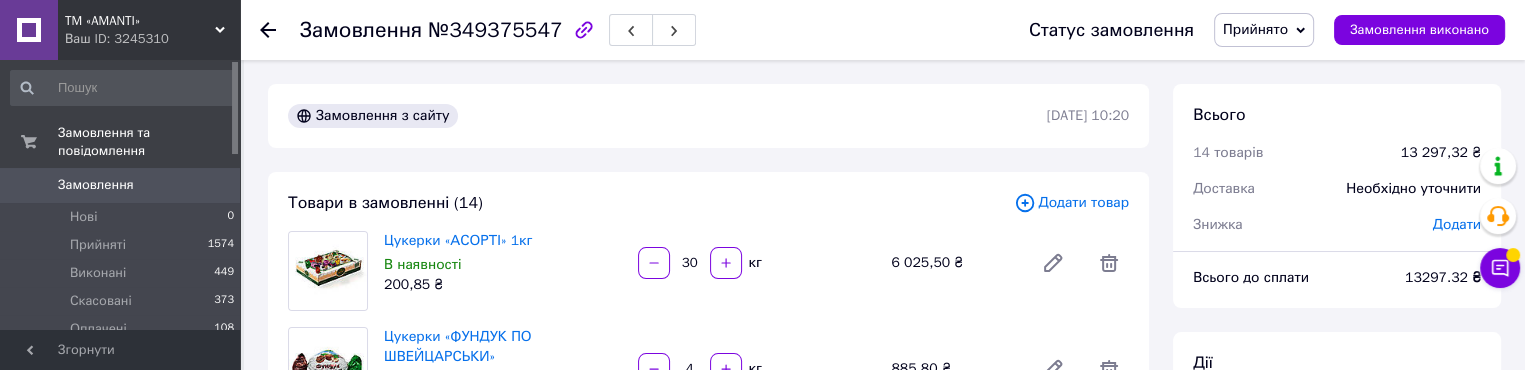 click on "Товари в замовленні (14) Додати товар Цукерки «АСОРТІ» 1кг В наявності 200,85 ₴ 30   кг 6 025,50 ₴ Цукерки «ФУНДУК ПО ШВЕЙЦАРСЬКИ» В наявності 221,45 ₴ 4   кг 885,80 ₴ Цукерки «ЧОРНОСЛИВ ГЛАЗУРОВАНИЙ» В наявності 211,15 ₴ 4   кг 844,60 ₴ Цукерки «Чорнослив з волоським горіхом» В наявності 211,15 ₴ 4   кг 844,60 ₴ Цукерки «ГРИЛЬЯЖ АМАНТІ» В наявності 180,25 ₴ 4   кг 721 ₴ Рахат-лукум «КУБІК МІКС» 500г В наявності 72,10 ₴ 8   шт. 576,80 ₴ ПАХЛАВА в асортименті, 1кг В наявності 128,75 ₴ 4   кг 515 ₴ Цукерки «ПЕРСИК З ВОЛОСЬКИМ ГОРІХОМ» В наявності 236,90 ₴ 2   кг 473,80 ₴ Цукерки «ЧОРНОСЛИВ З МИГДАЛЕМ» 231,75 ₴" at bounding box center (708, 903) 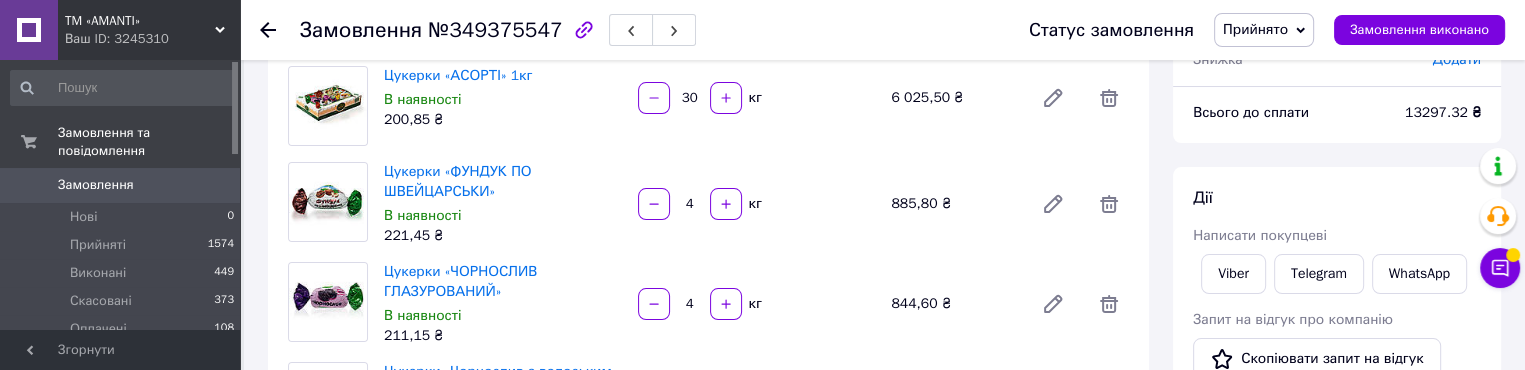 scroll, scrollTop: 200, scrollLeft: 0, axis: vertical 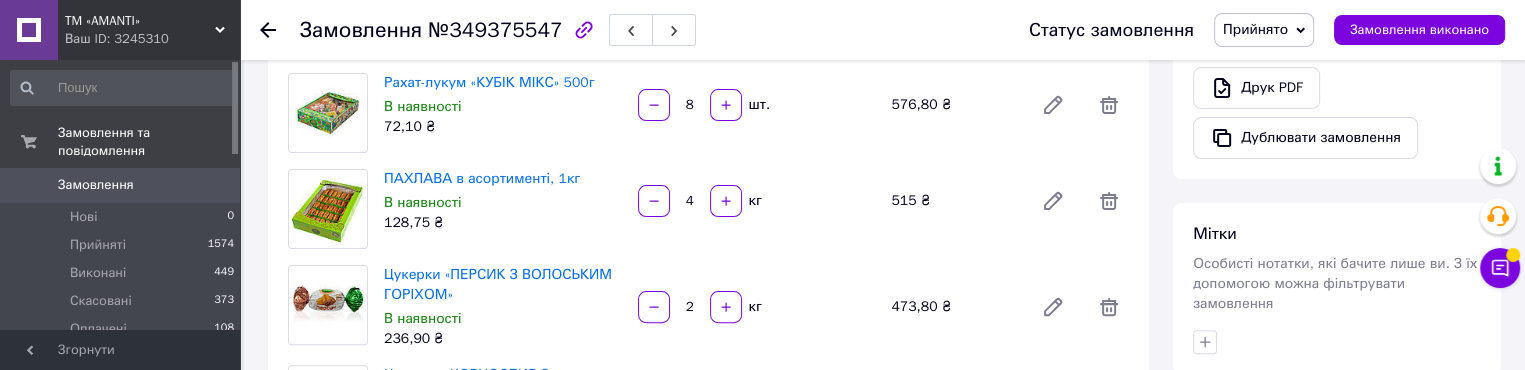 click on "Рахат-лукум «КУБІК МІКС» 500г В наявності 72,10 ₴ 8   шт. 576,80 ₴" at bounding box center [756, 113] 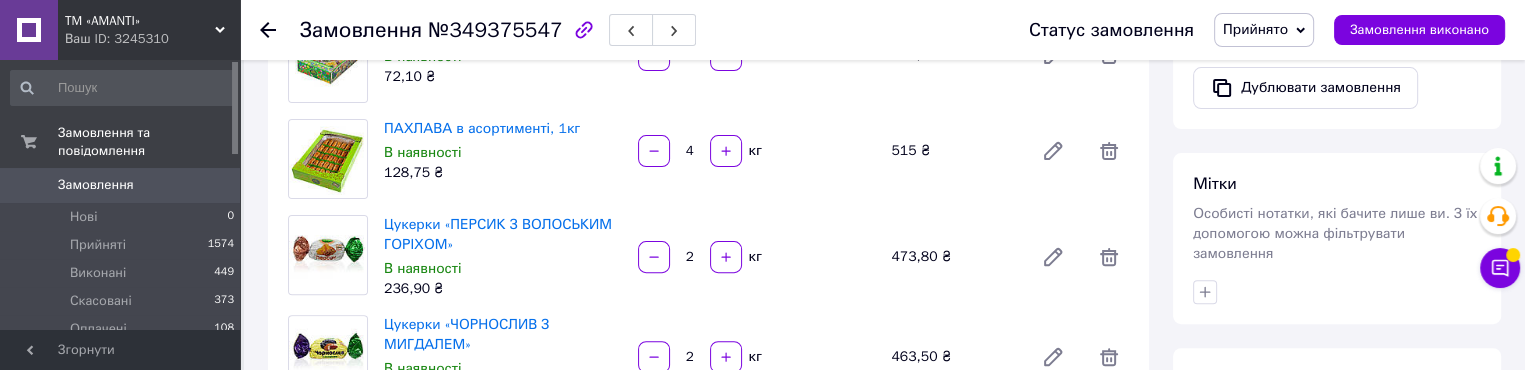 scroll, scrollTop: 750, scrollLeft: 0, axis: vertical 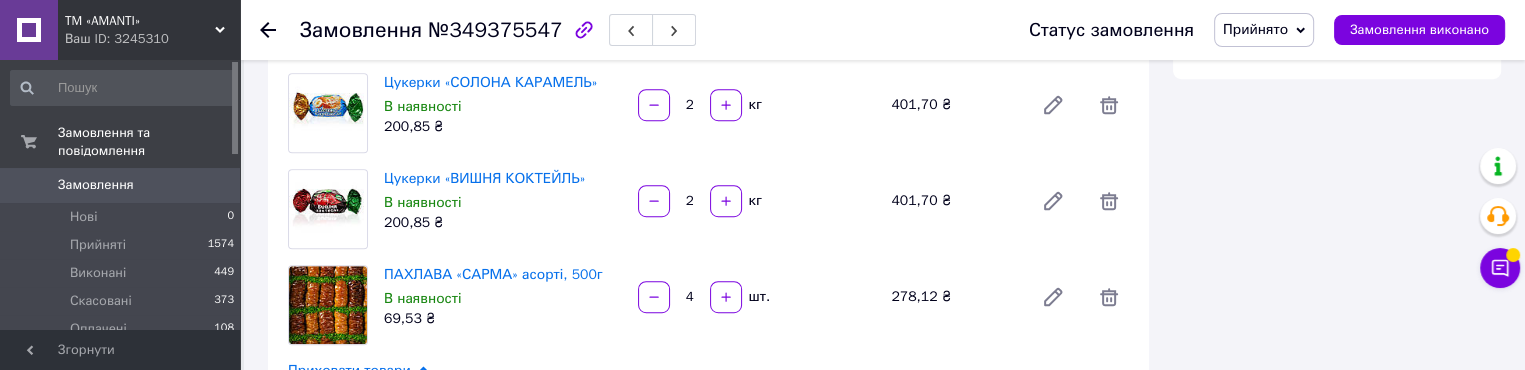 click on "Замовлення №349375547" at bounding box center [644, 30] 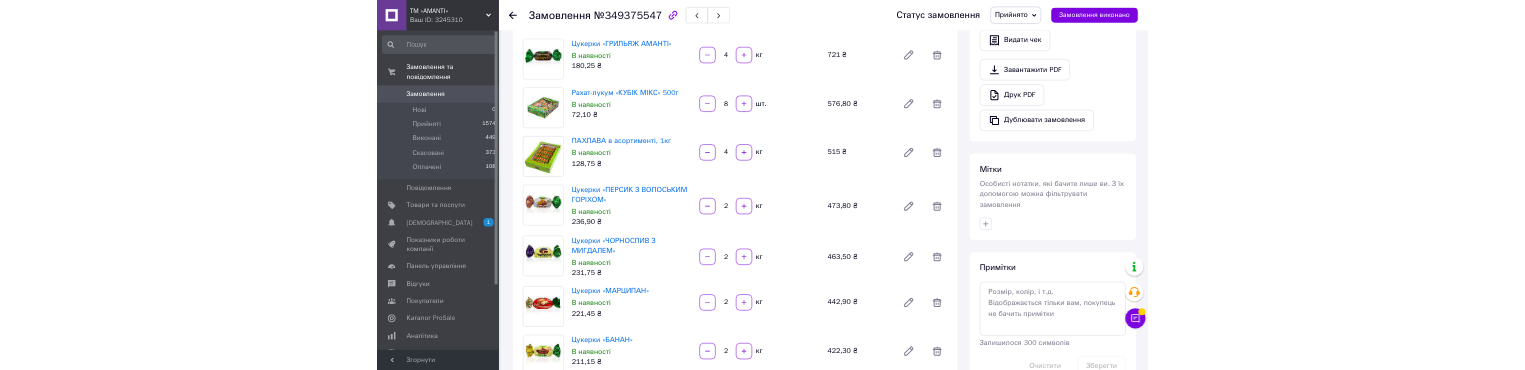 scroll, scrollTop: 0, scrollLeft: 0, axis: both 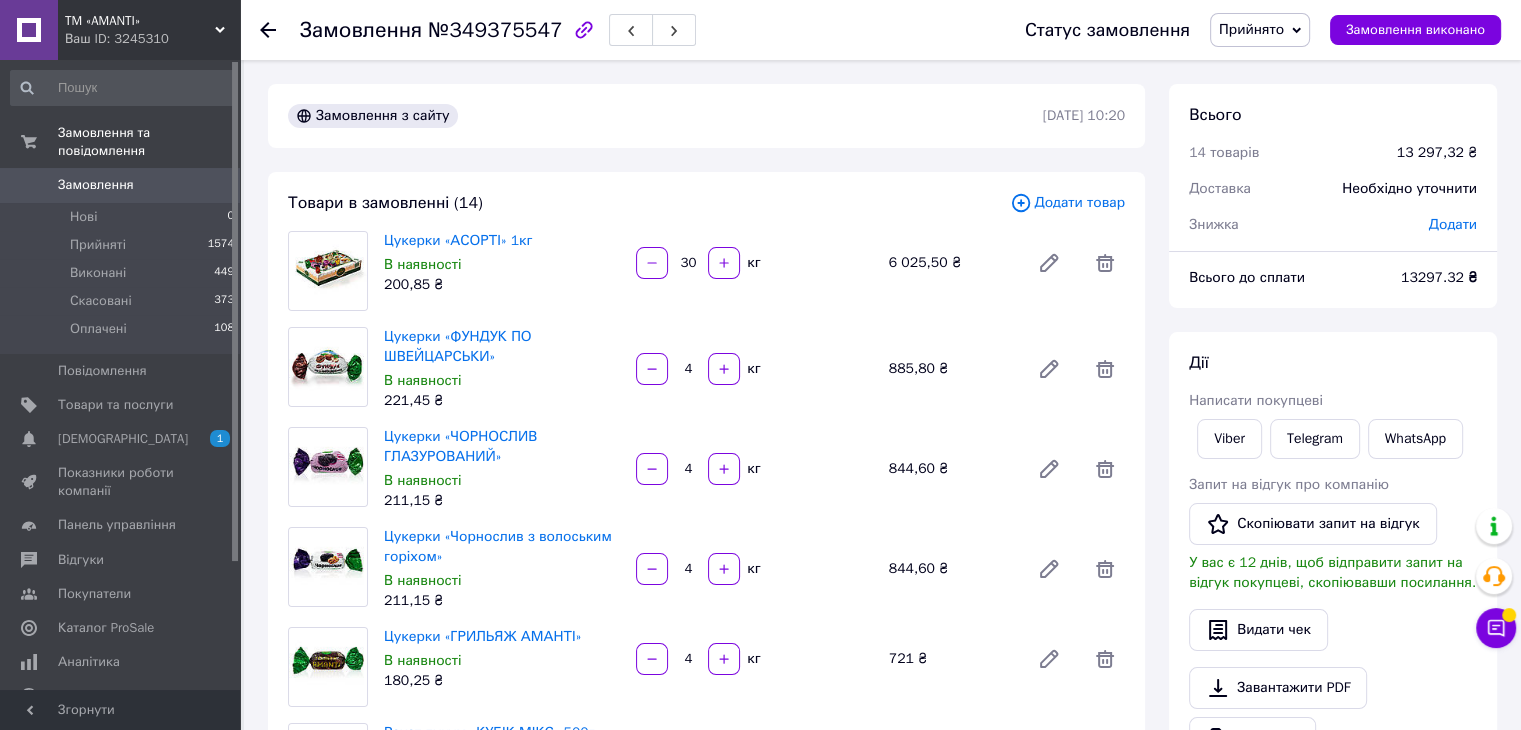 click on "Товари в замовленні (14) Додати товар Цукерки «АСОРТІ» 1кг В наявності 200,85 ₴ 30   кг 6 025,50 ₴ Цукерки «ФУНДУК ПО ШВЕЙЦАРСЬКИ» В наявності 221,45 ₴ 4   кг 885,80 ₴ Цукерки «ЧОРНОСЛИВ ГЛАЗУРОВАНИЙ» В наявності 211,15 ₴ 4   кг 844,60 ₴ Цукерки «Чорнослив з волоським горіхом» В наявності 211,15 ₴ 4   кг 844,60 ₴ Цукерки «ГРИЛЬЯЖ АМАНТІ» В наявності 180,25 ₴ 4   кг 721 ₴ Рахат-лукум «КУБІК МІКС» 500г В наявності 72,10 ₴ 8   шт. 576,80 ₴ ПАХЛАВА в асортименті, 1кг В наявності 128,75 ₴ 4   кг 515 ₴ Цукерки «ПЕРСИК З ВОЛОСЬКИМ ГОРІХОМ» В наявності 236,90 ₴ 2   кг 473,80 ₴ Цукерки «ЧОРНОСЛИВ З МИГДАЛЕМ» 231,75 ₴" at bounding box center (706, 903) 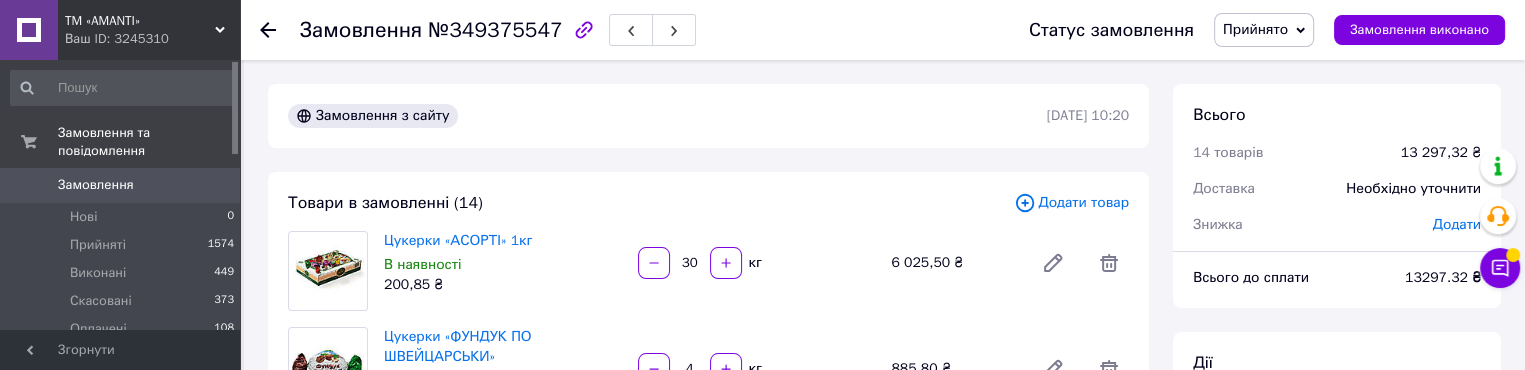 click on "Замовлення з сайту 22.06.2025 | 10:20 Товари в замовленні (14) Додати товар Цукерки «АСОРТІ» 1кг В наявності 200,85 ₴ 30   кг 6 025,50 ₴ Цукерки «ФУНДУК ПО ШВЕЙЦАРСЬКИ» В наявності 221,45 ₴ 4   кг 885,80 ₴ Цукерки «ЧОРНОСЛИВ ГЛАЗУРОВАНИЙ» В наявності 211,15 ₴ 4   кг 844,60 ₴ Цукерки «Чорнослив з волоським горіхом» В наявності 211,15 ₴ 4   кг 844,60 ₴ Цукерки «ГРИЛЬЯЖ АМАНТІ» В наявності 180,25 ₴ 4   кг 721 ₴ Рахат-лукум «КУБІК МІКС» 500г В наявності 72,10 ₴ 8   шт. 576,80 ₴ ПАХЛАВА в асортименті, 1кг В наявності 128,75 ₴ 4   кг 515 ₴ Цукерки «ПЕРСИК З ВОЛОСЬКИМ ГОРІХОМ» В наявності 236,90 ₴ 2   кг 473,80 ₴ 231,75 ₴ 2 2" at bounding box center [708, 1196] 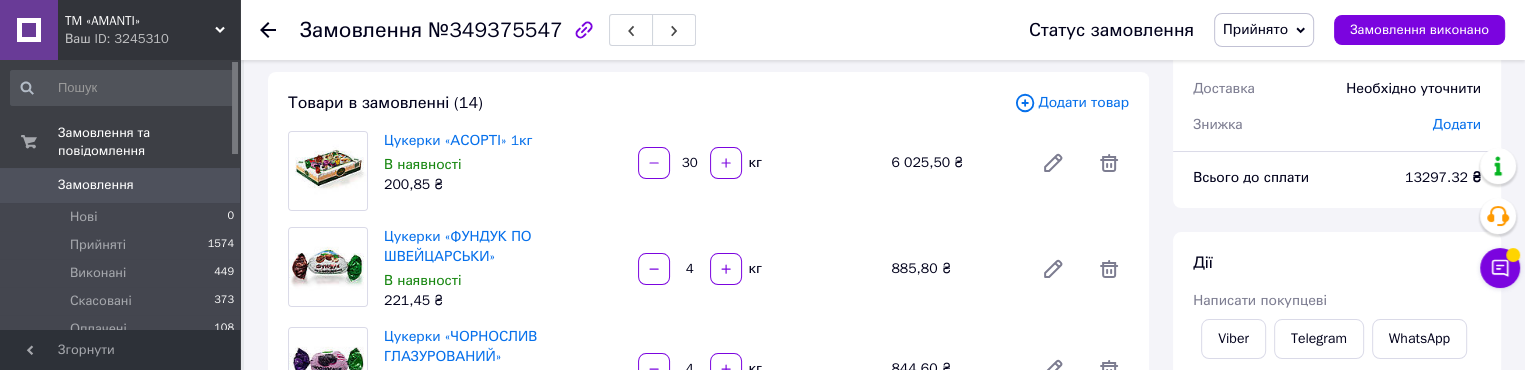 scroll, scrollTop: 100, scrollLeft: 0, axis: vertical 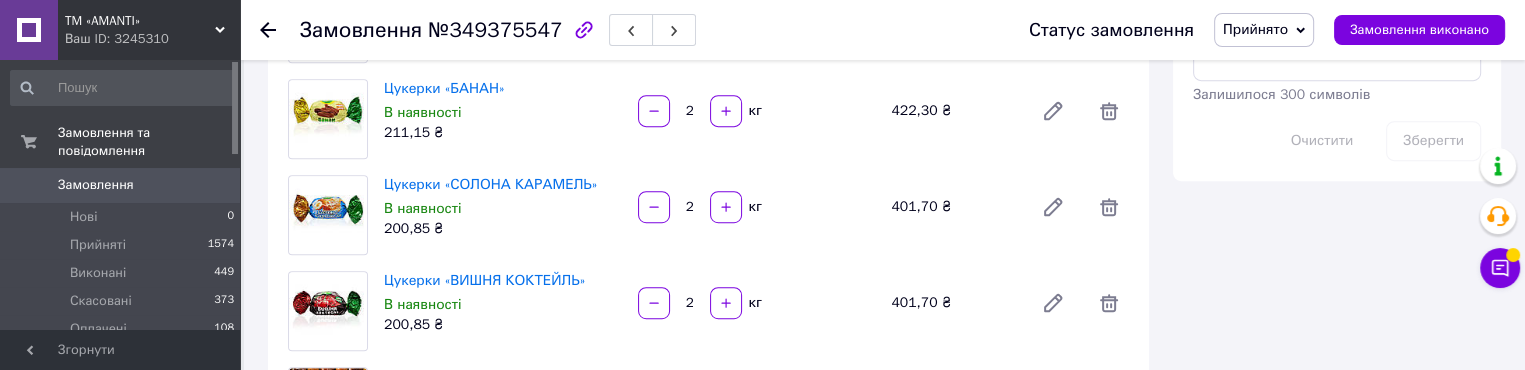 click on "211,15 ₴" at bounding box center (503, 133) 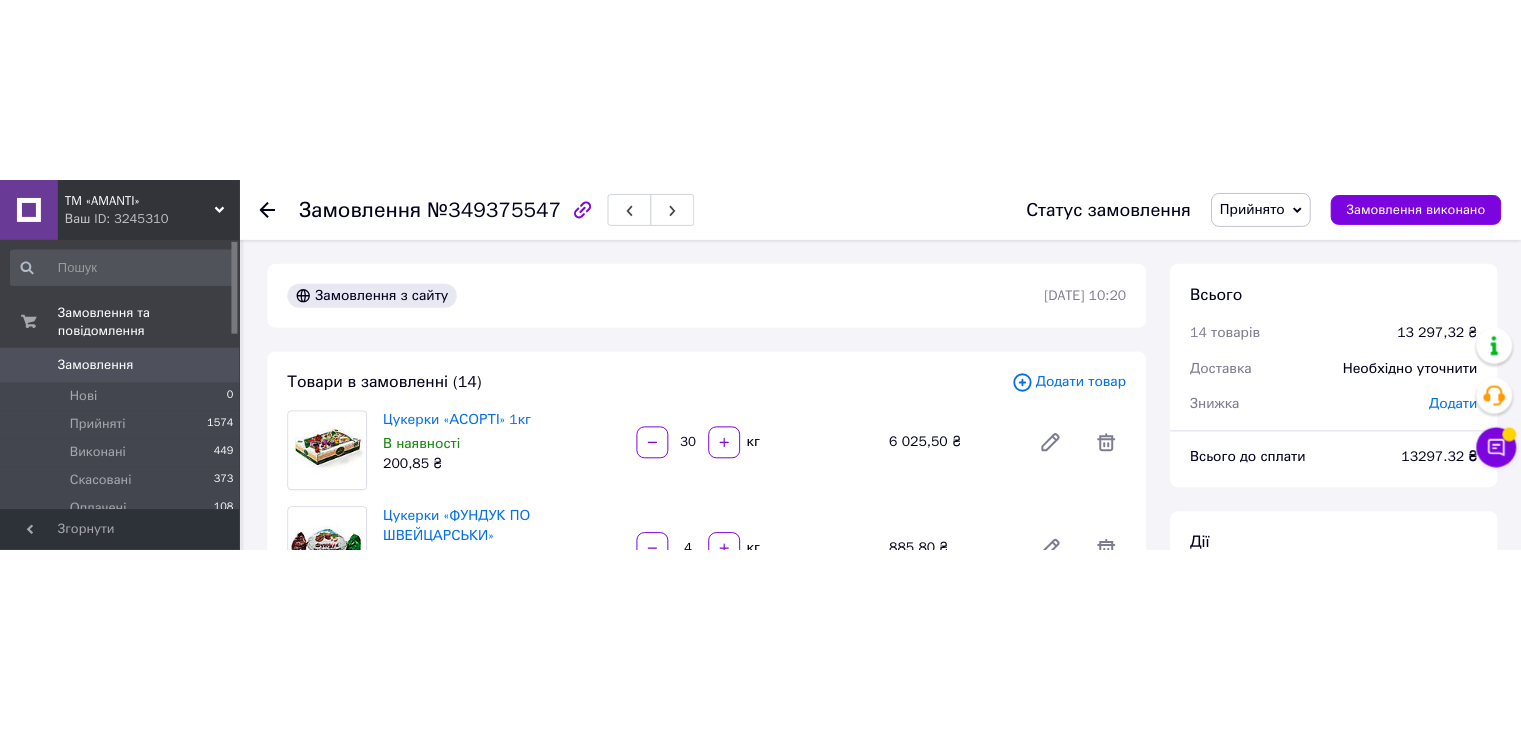 scroll, scrollTop: 100, scrollLeft: 0, axis: vertical 